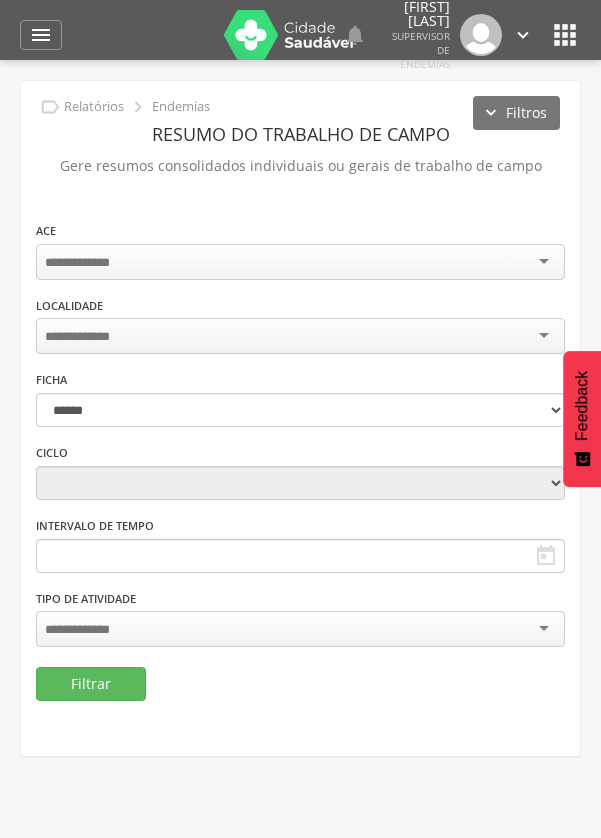 scroll, scrollTop: 0, scrollLeft: 0, axis: both 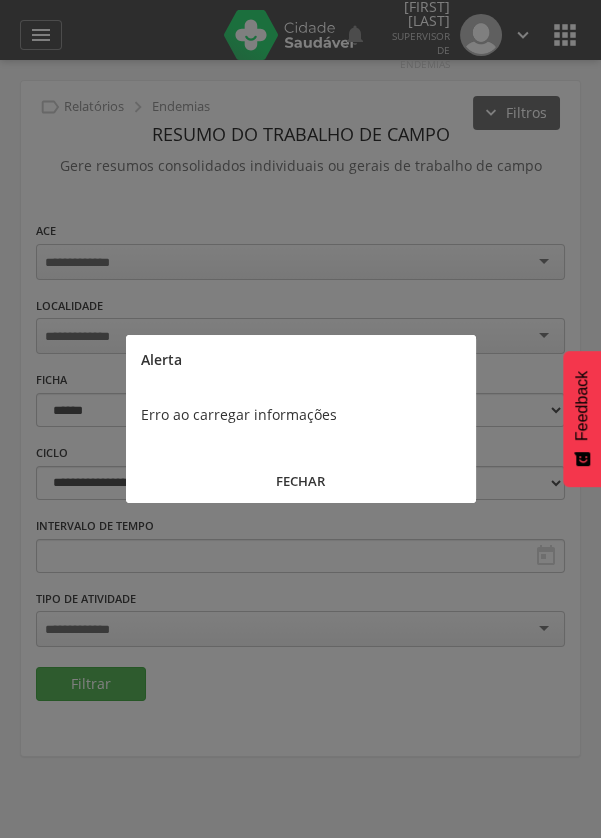 click on "FECHAR" at bounding box center [301, 481] 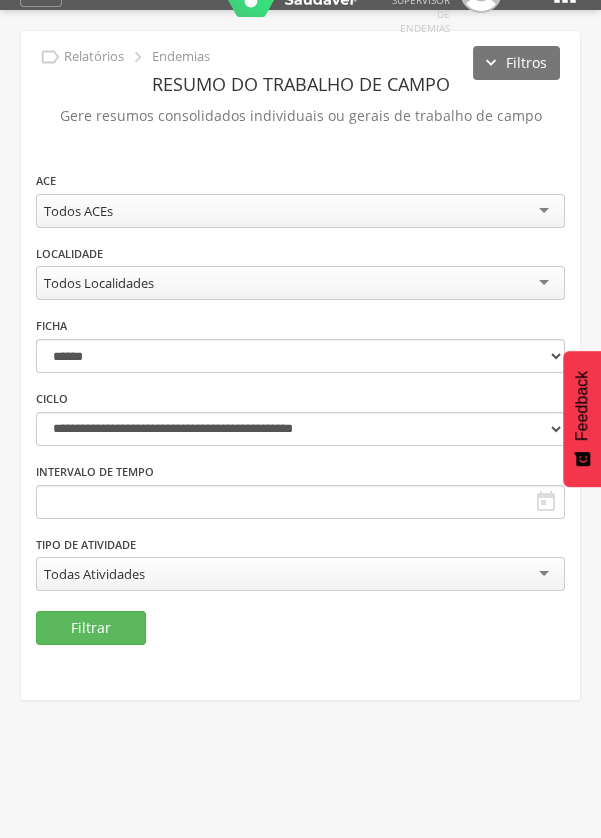 scroll, scrollTop: 60, scrollLeft: 0, axis: vertical 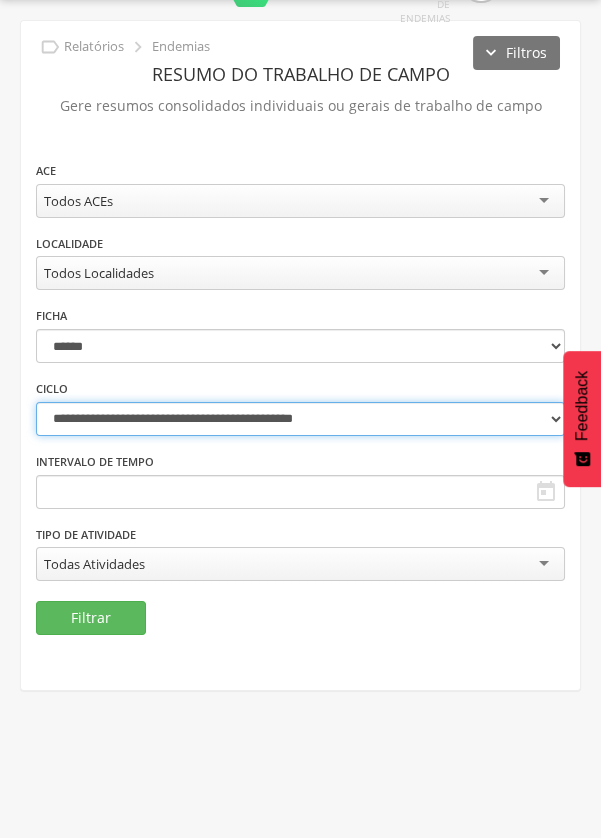 click on "**********" at bounding box center [300, 419] 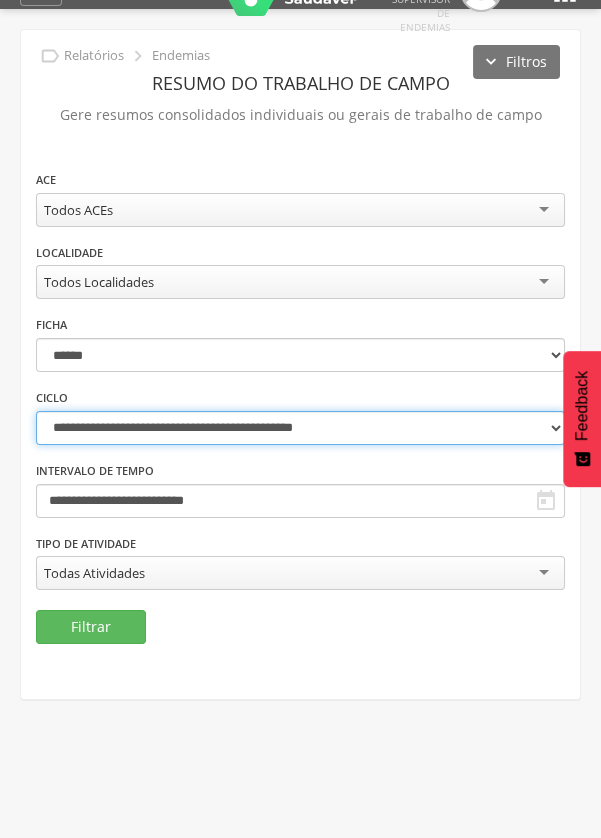 scroll, scrollTop: 0, scrollLeft: 0, axis: both 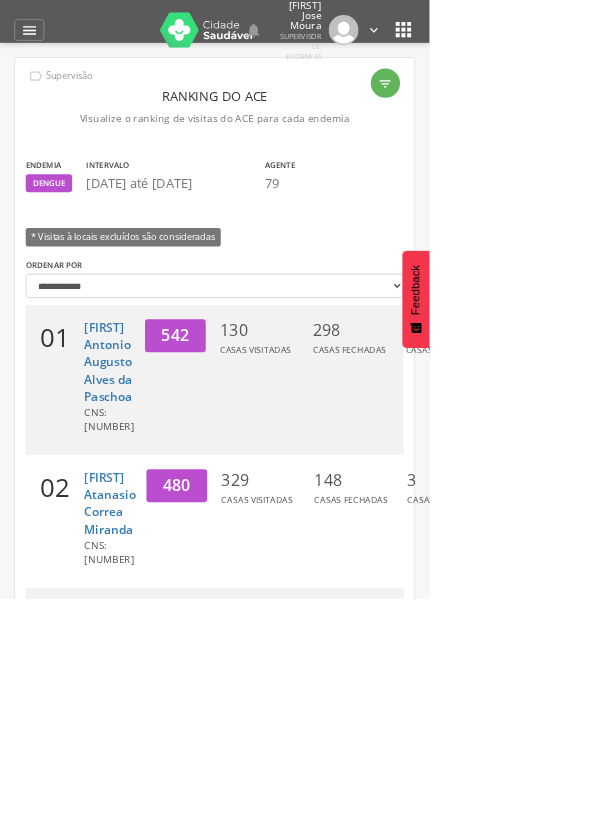 click on "" at bounding box center [41, 42] 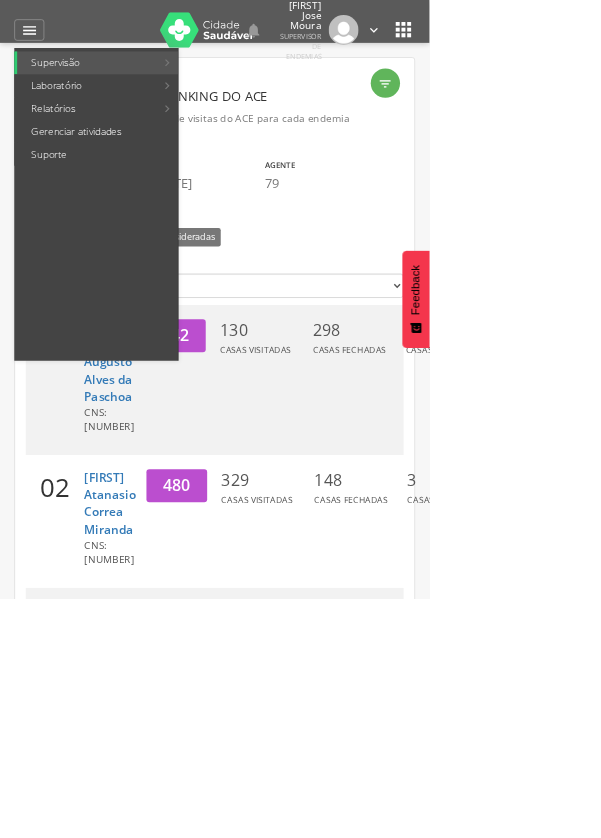 click at bounding box center [290, 419] 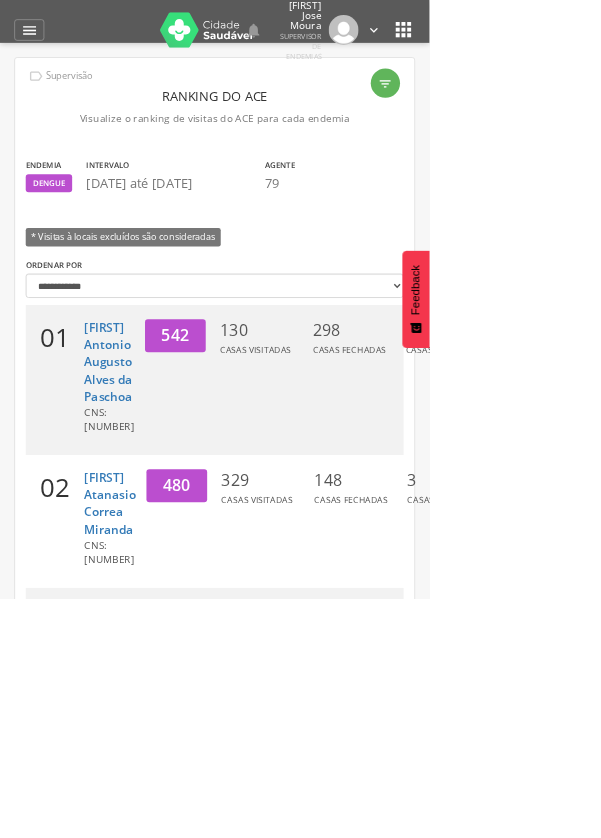 click on "" at bounding box center (41, 42) 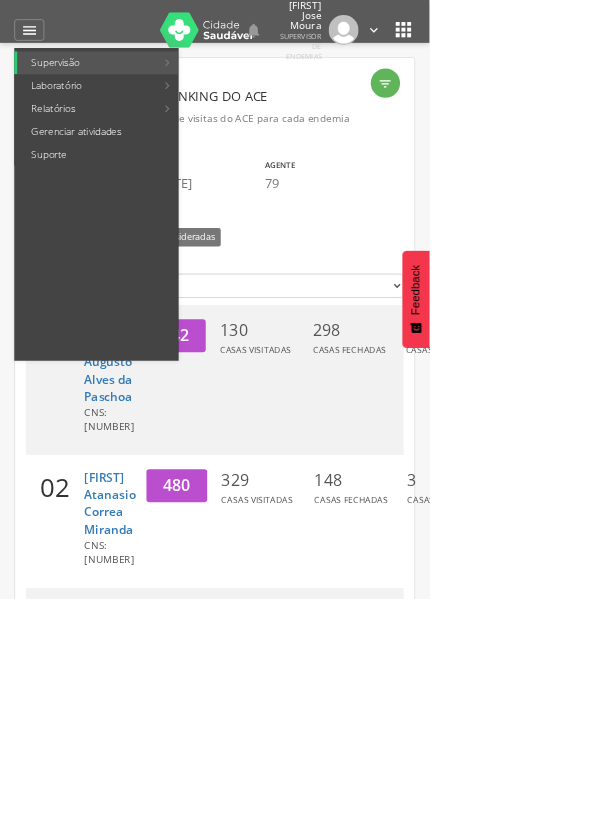 click on "Relatórios" at bounding box center (121, 152) 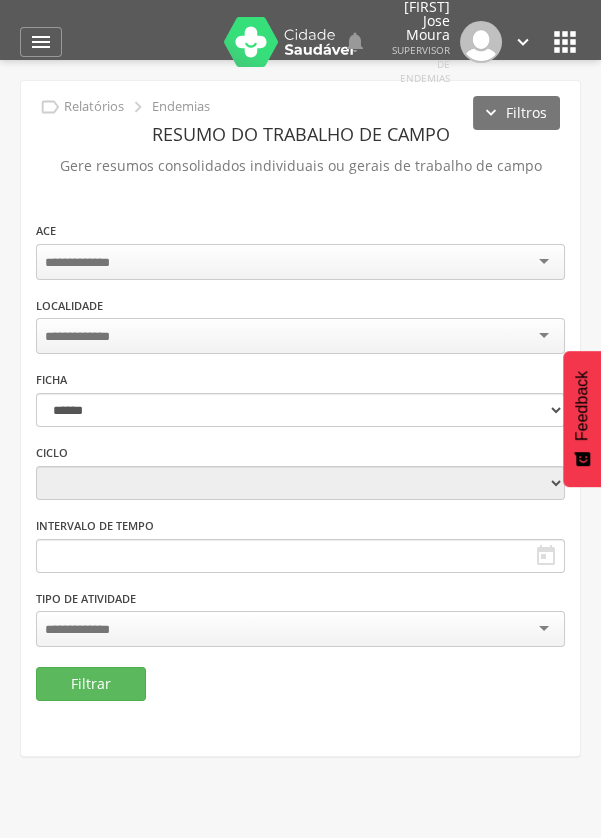 click at bounding box center [300, 262] 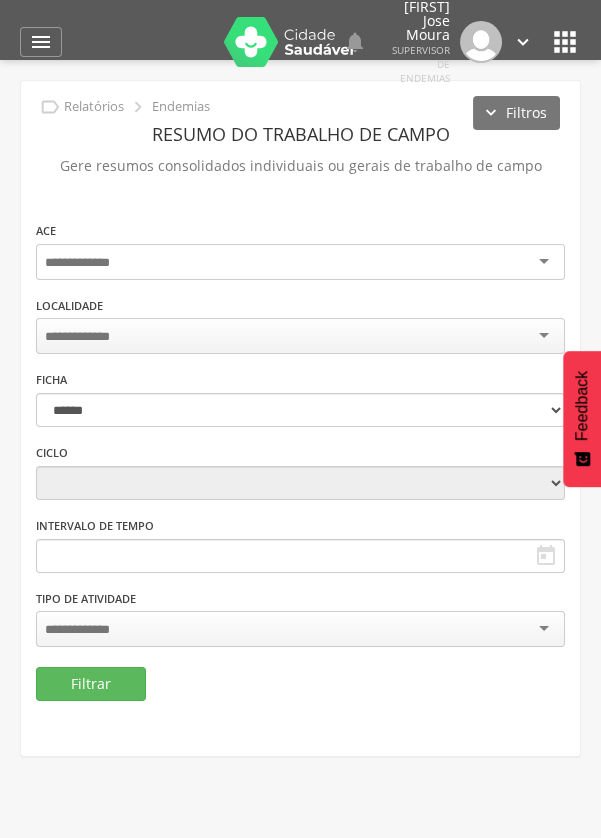click at bounding box center (300, 262) 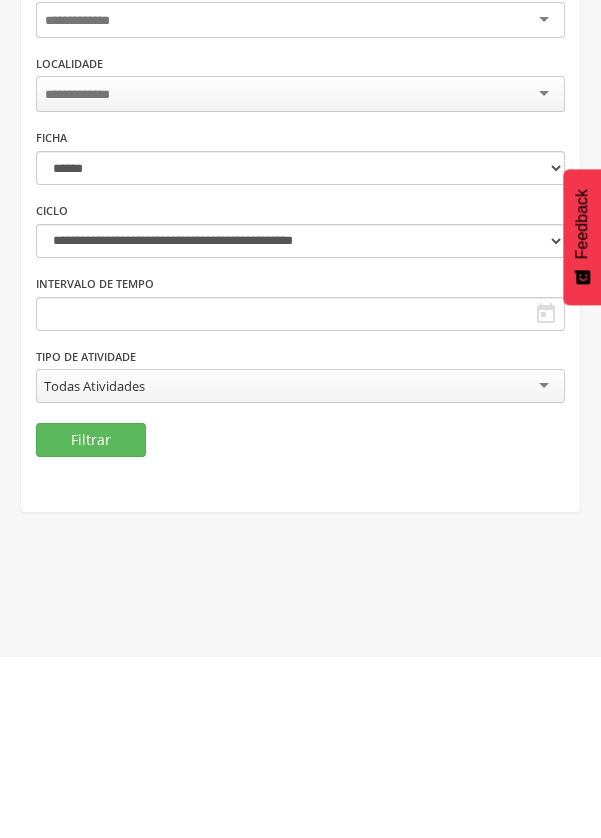 scroll, scrollTop: 0, scrollLeft: 0, axis: both 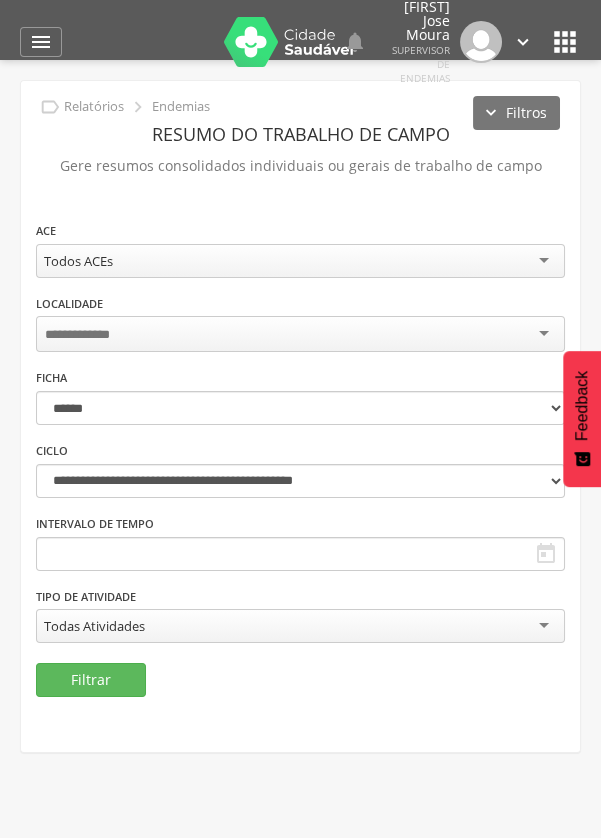 click on "Todos ACEs" at bounding box center [300, 261] 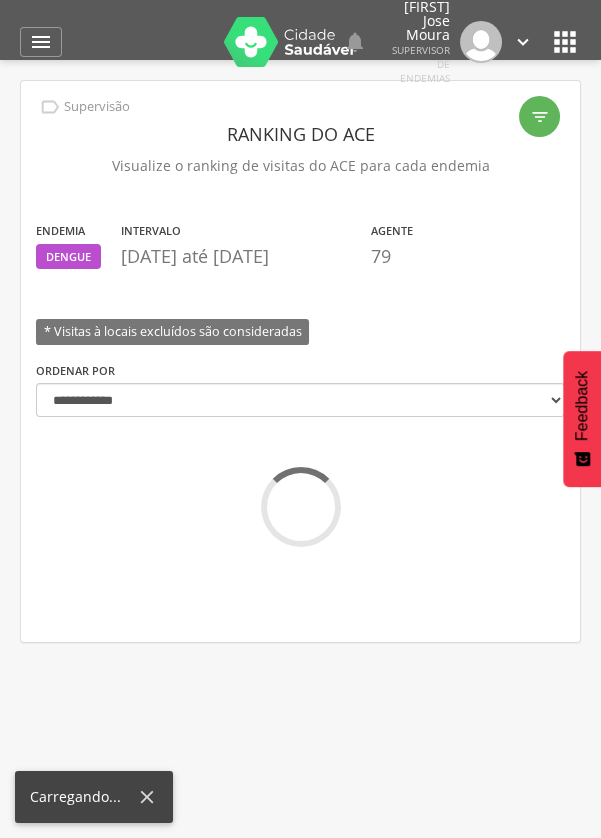 click on "" at bounding box center [540, 117] 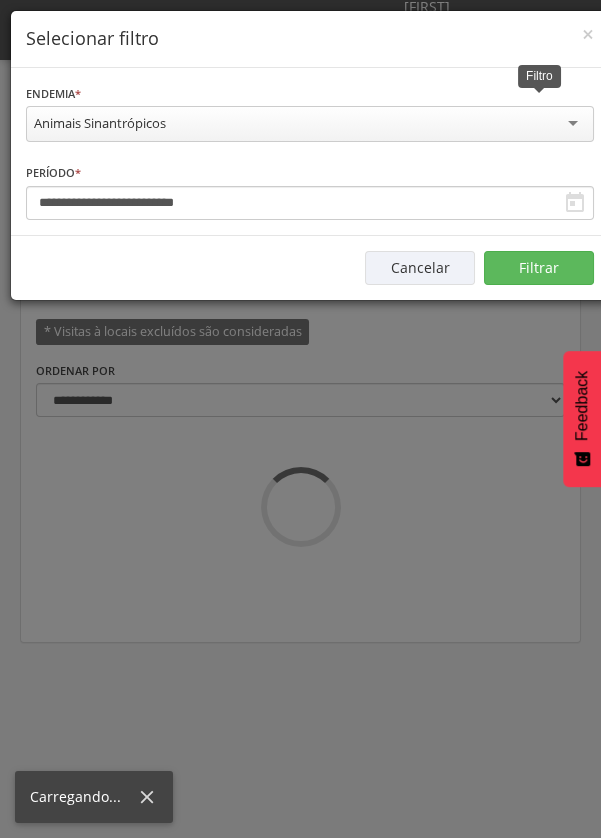 click on "Animais Sinantrópicos" at bounding box center [310, 124] 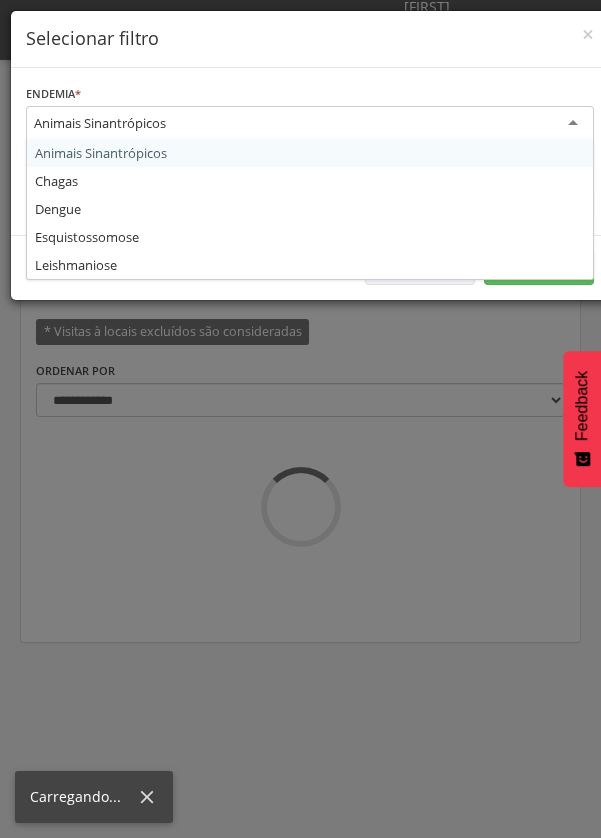 click on "**********" at bounding box center (310, 151) 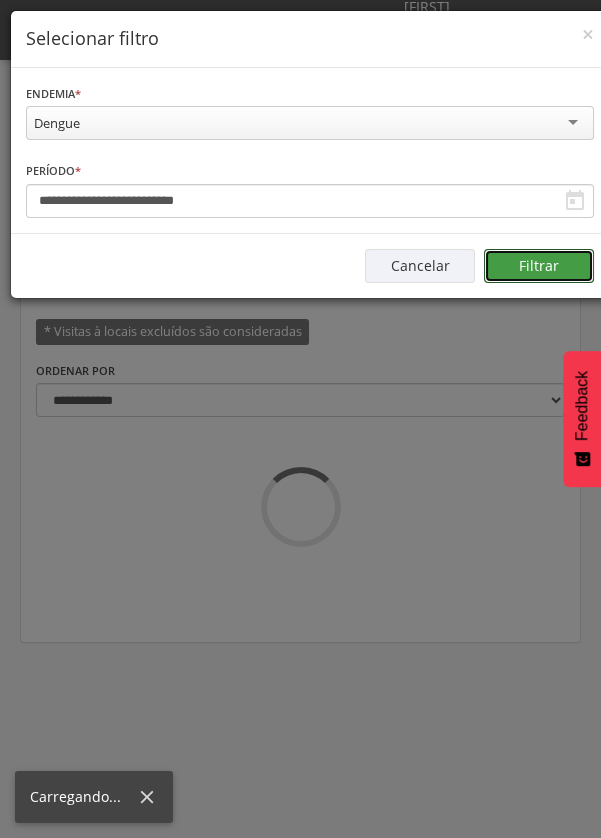 click on "Filtrar" at bounding box center [539, 266] 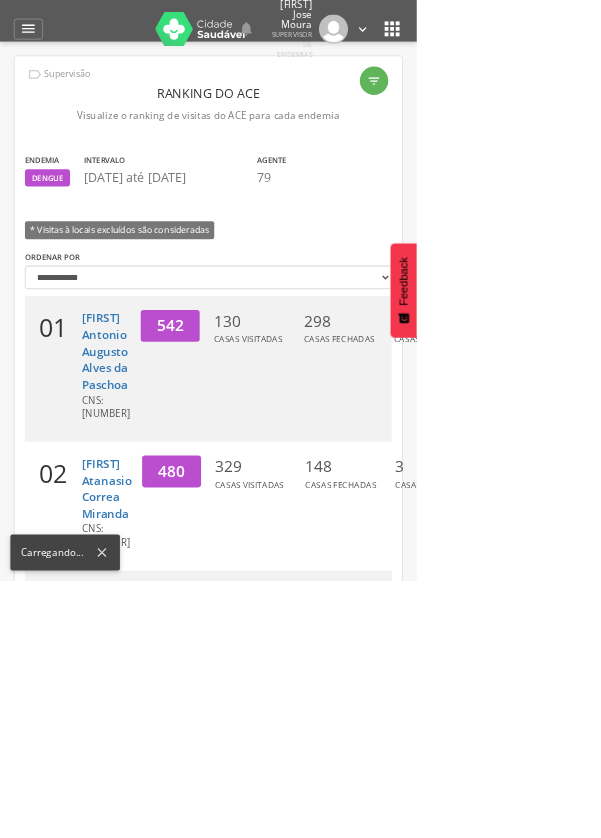 click on "" at bounding box center (41, 42) 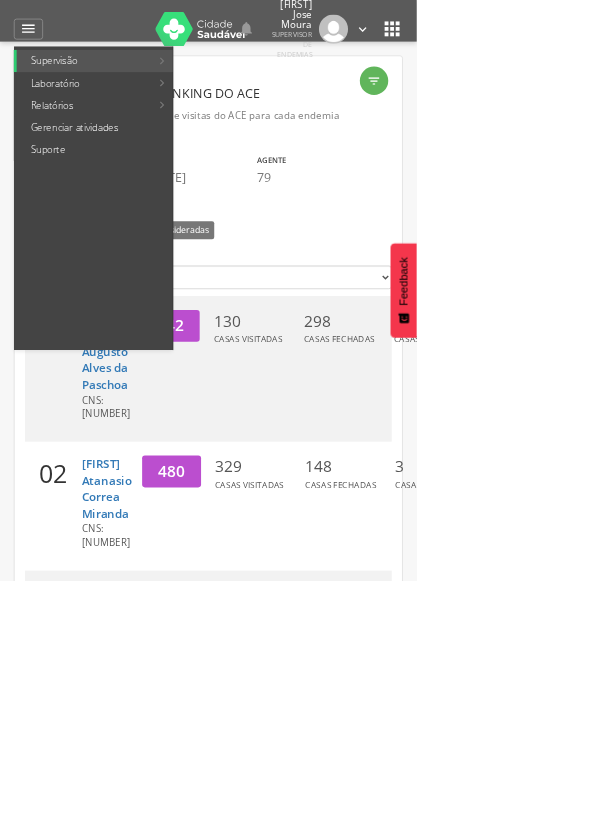 click on "Relatórios" at bounding box center (121, 152) 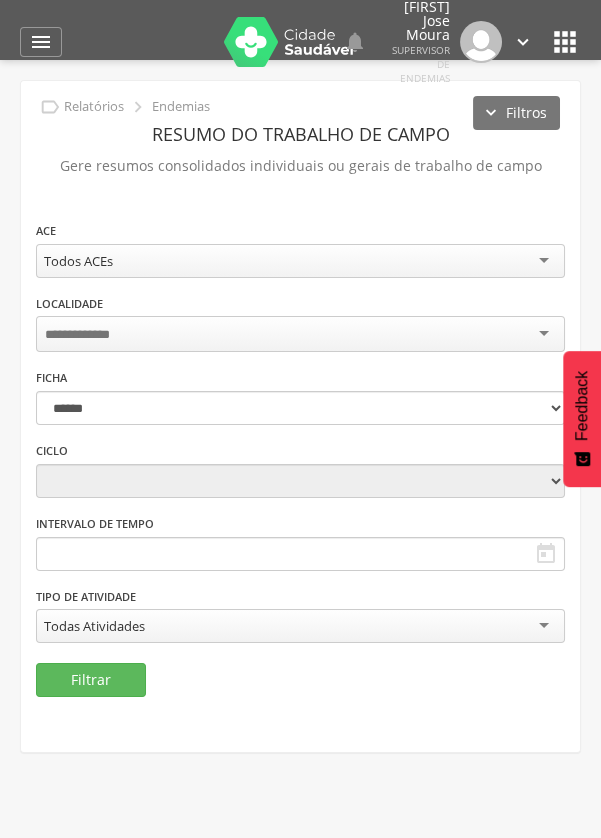 click at bounding box center (300, 334) 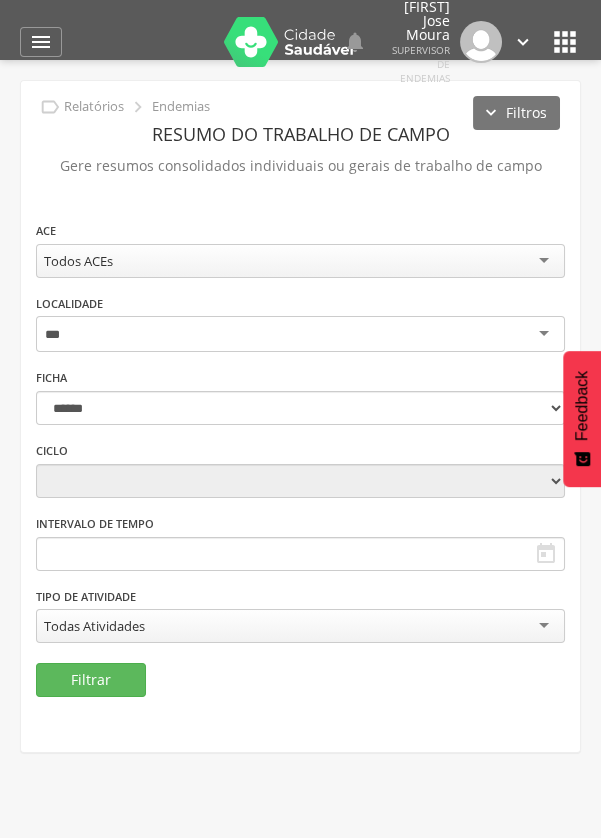 scroll, scrollTop: 0, scrollLeft: 0, axis: both 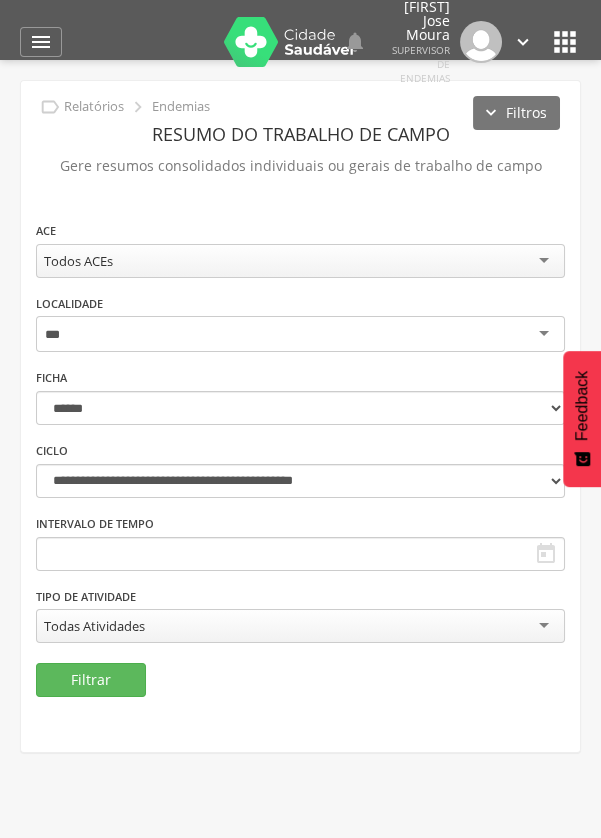 type on "***" 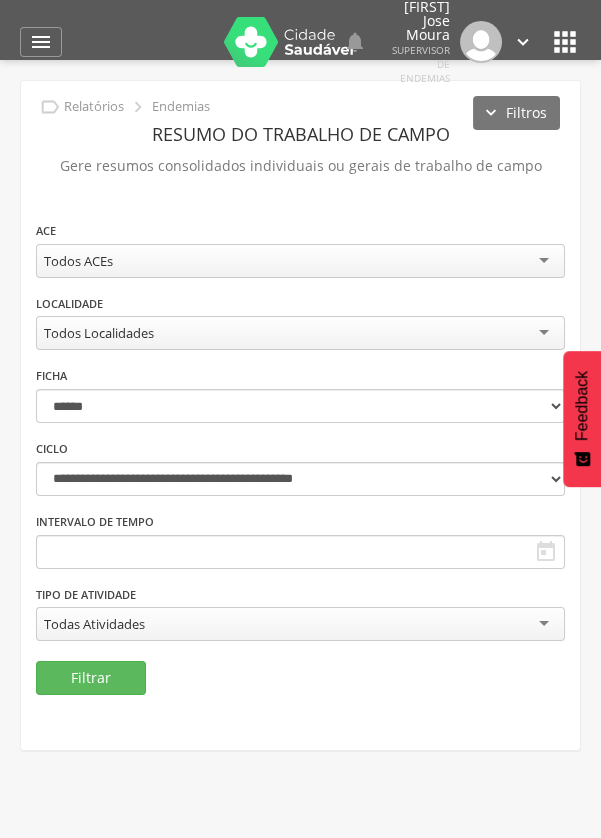 click on "ROBIN RODRIGUES OLIVEIRA DA SILVA
CPF: [CPF], CNS: [CNS], [AGE] anos
([PHONE]), Email: [EMAIL]
Desativado
Ubs
Equipe
Início
Produtividade
Timeline
Folha de ponto
Remapeamento
Gerenciar acesso
Quarteirões
Ruas
Tubitos
Dispositivos
UBS
Regulação
 0" at bounding box center [300, 479] 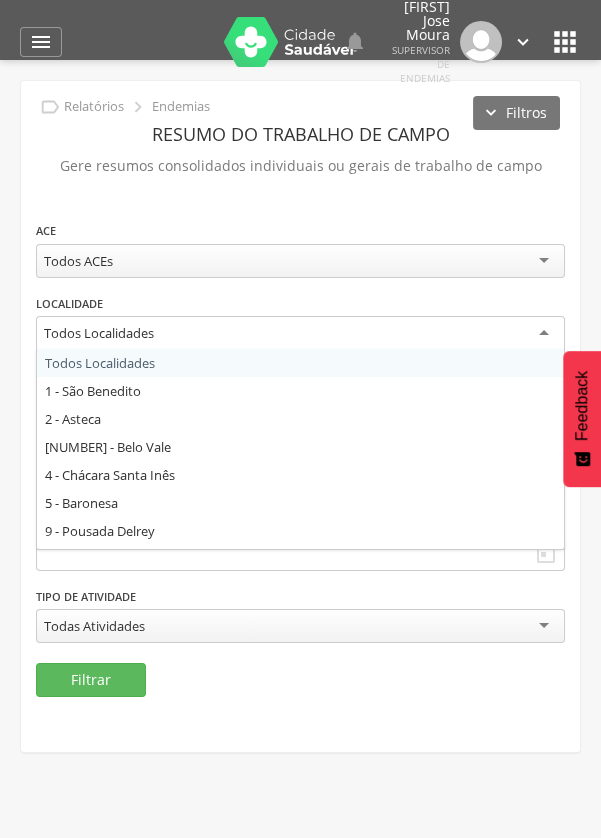click on "**********" at bounding box center [300, 441] 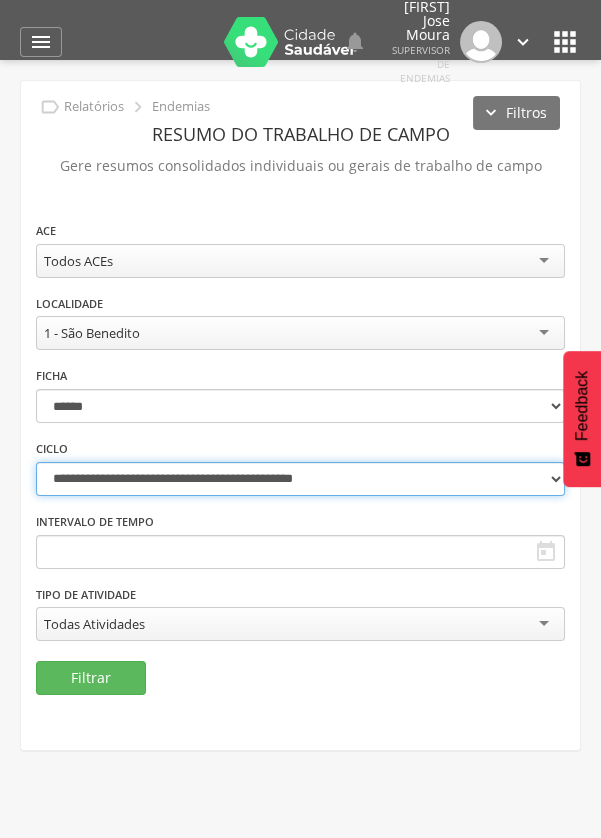 click on "**********" at bounding box center (300, 479) 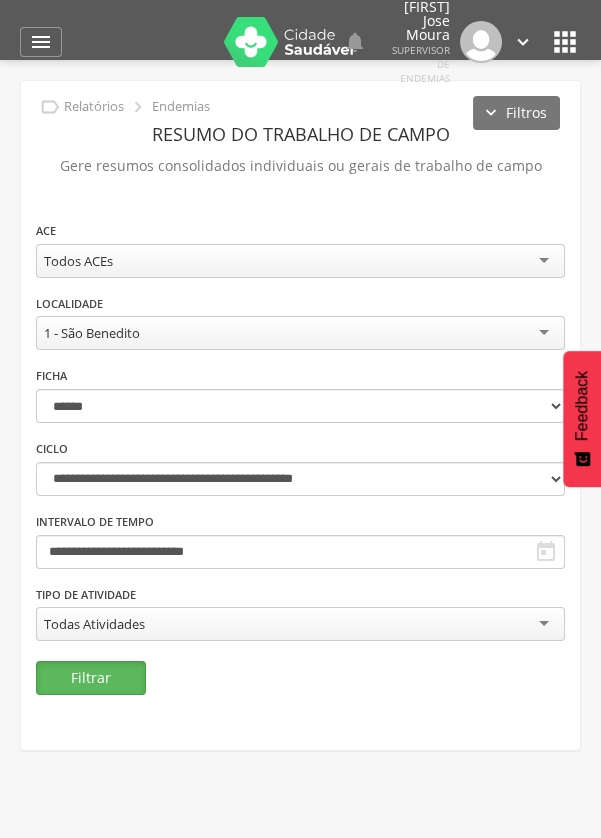 click on "Filtrar" at bounding box center (91, 678) 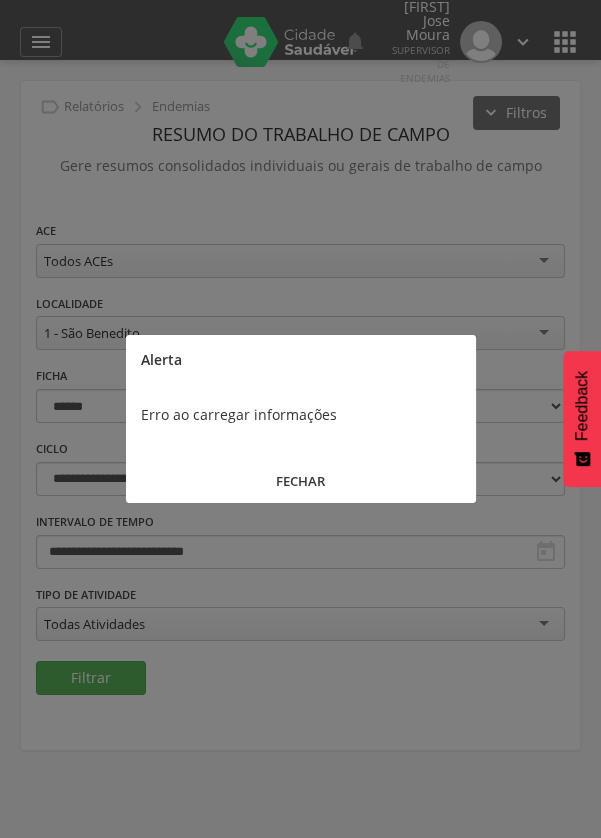 click on "FECHAR" at bounding box center [301, 481] 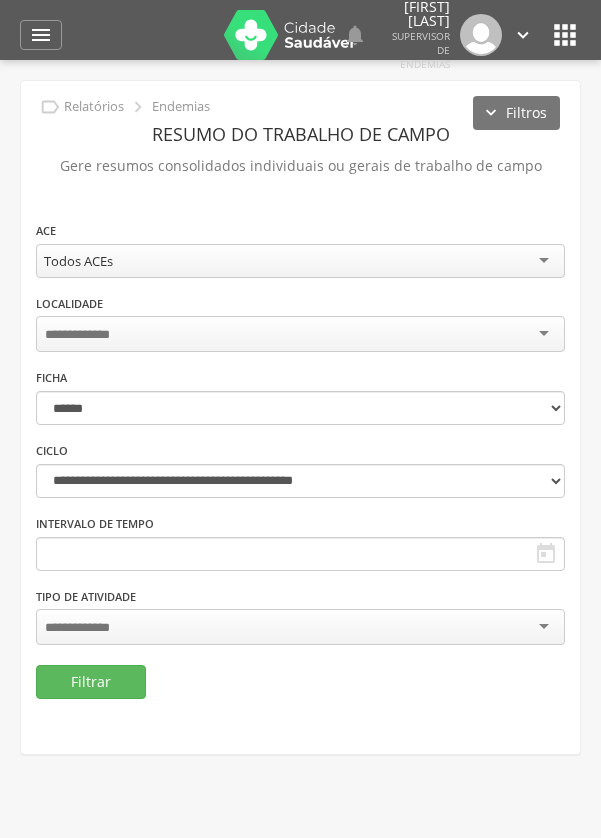 scroll, scrollTop: 0, scrollLeft: 0, axis: both 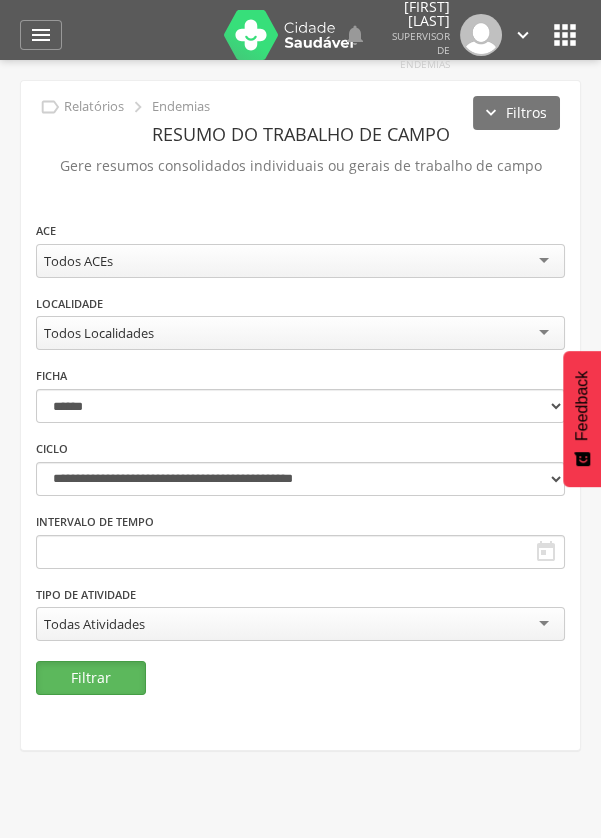 click on "Filtrar" at bounding box center (91, 678) 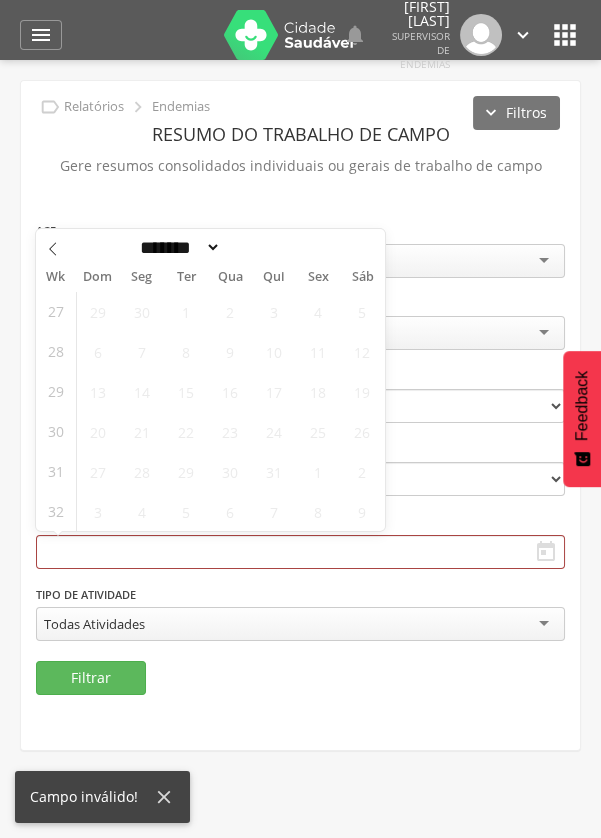 click on "29 30 1 2 3 4 5 6 7 8 9 10 11 12 13 14 15 16 17 18 19 20 21 22 23 24 25 26 27 28 29 30 31 1 2 3 4 5 6 7 8 9" at bounding box center (230, 411) 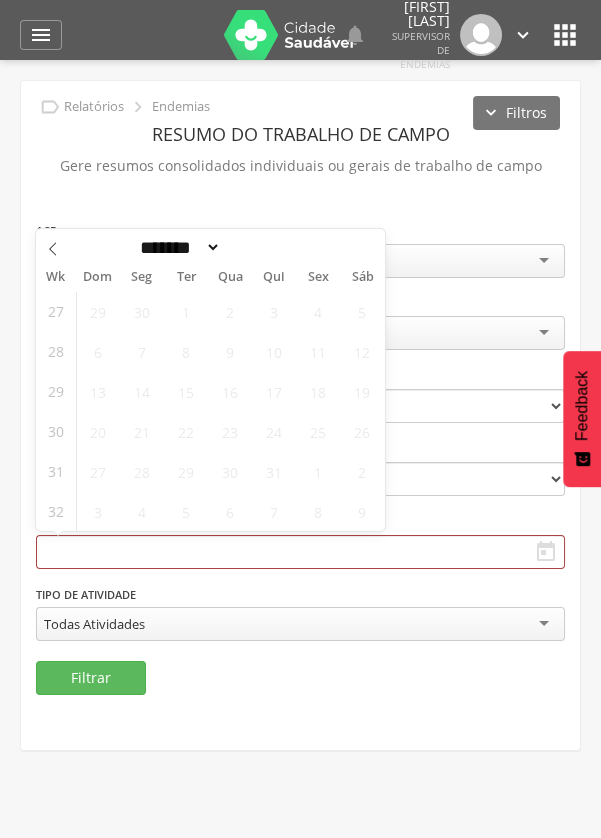 click on "******* ********* ***** ***** **** ***** *****" at bounding box center (178, 247) 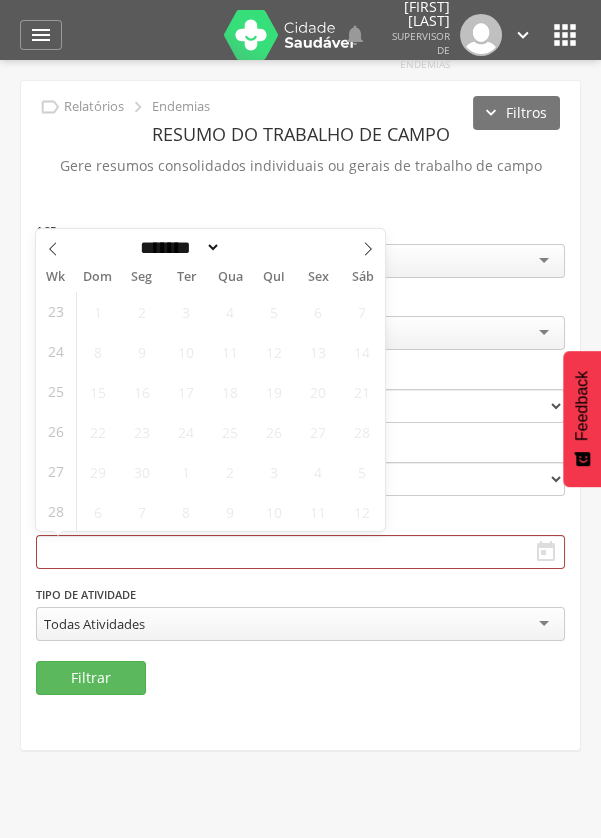 click on "2" at bounding box center (141, 311) 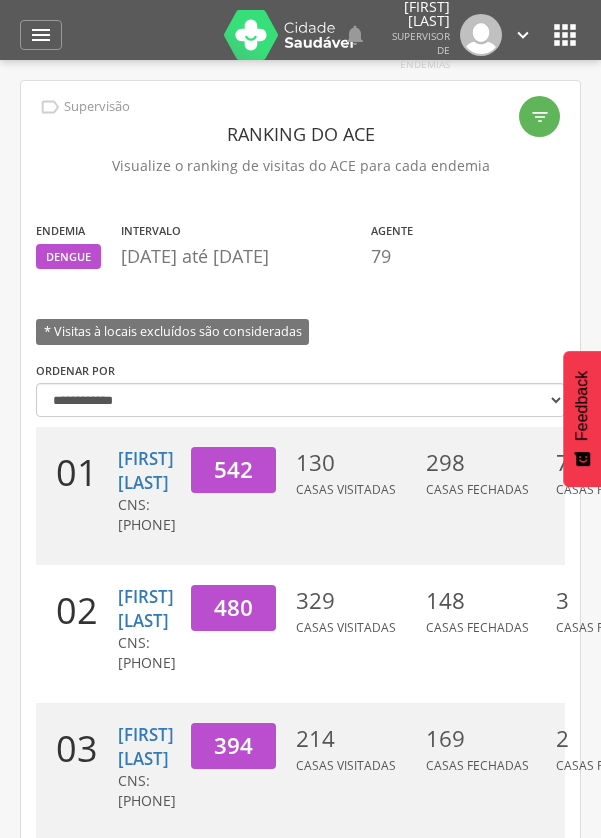 scroll, scrollTop: 0, scrollLeft: 0, axis: both 